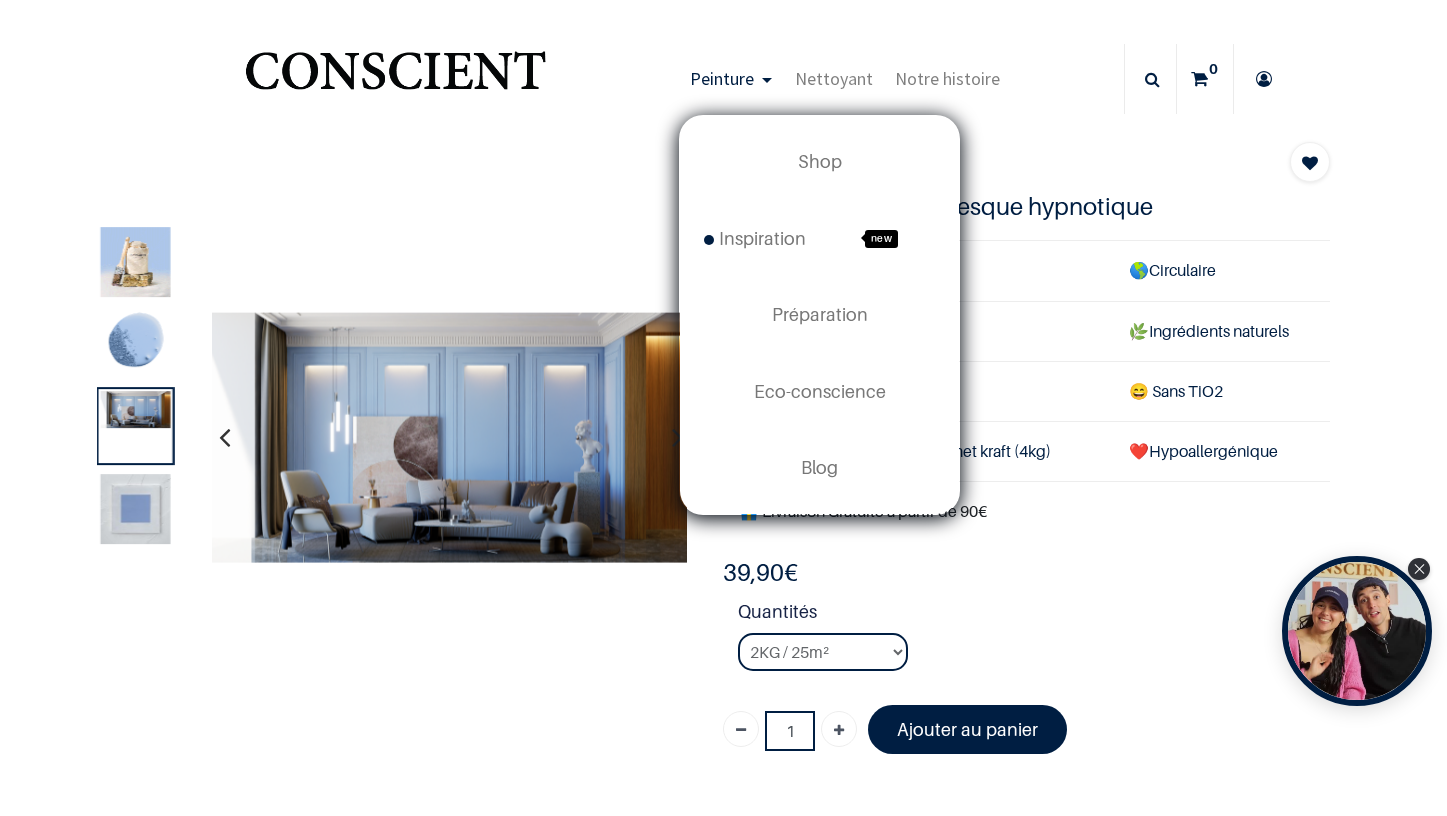 scroll, scrollTop: 0, scrollLeft: 0, axis: both 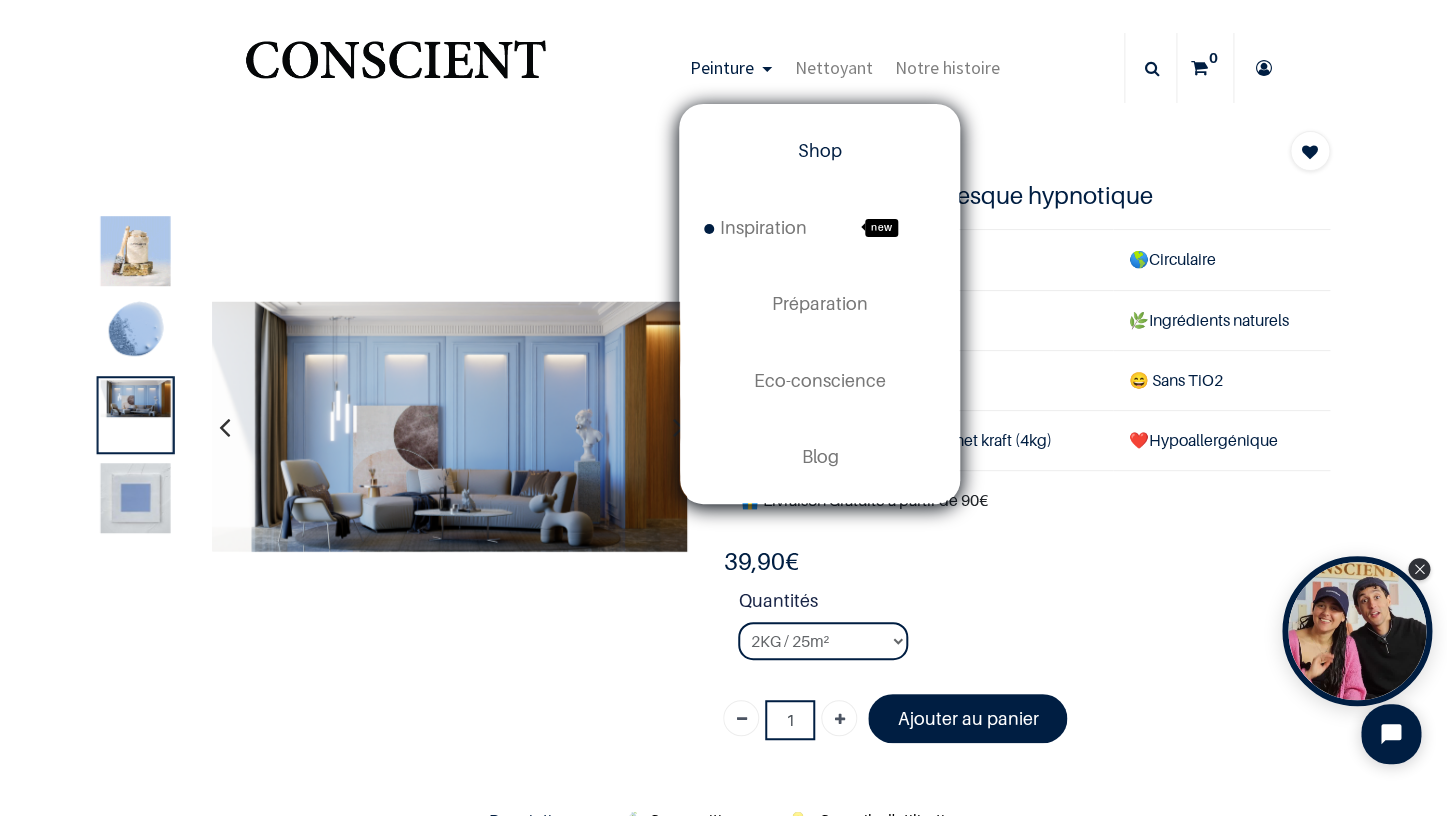 click on "Shop" at bounding box center (819, 151) 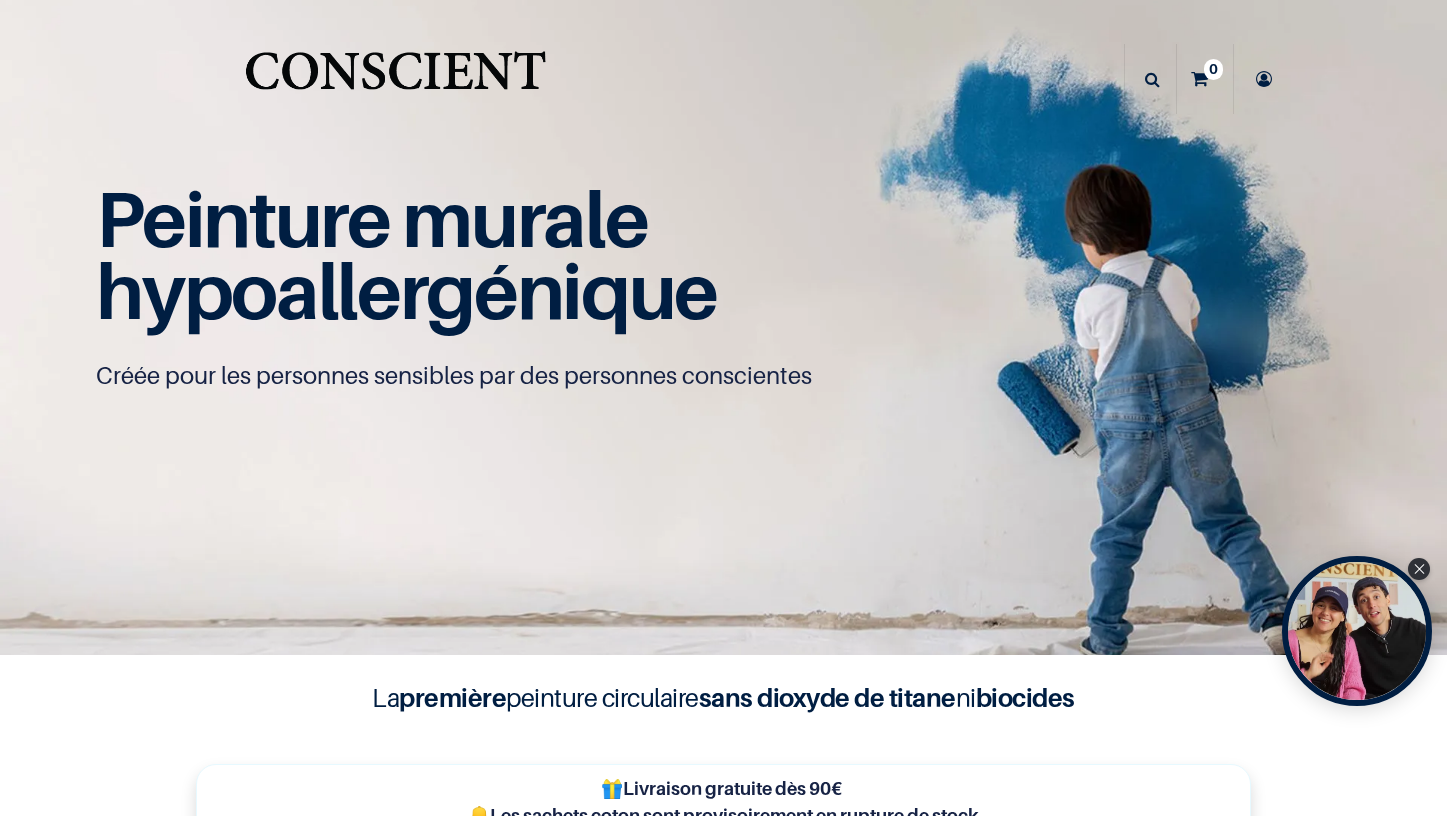 scroll, scrollTop: 0, scrollLeft: 0, axis: both 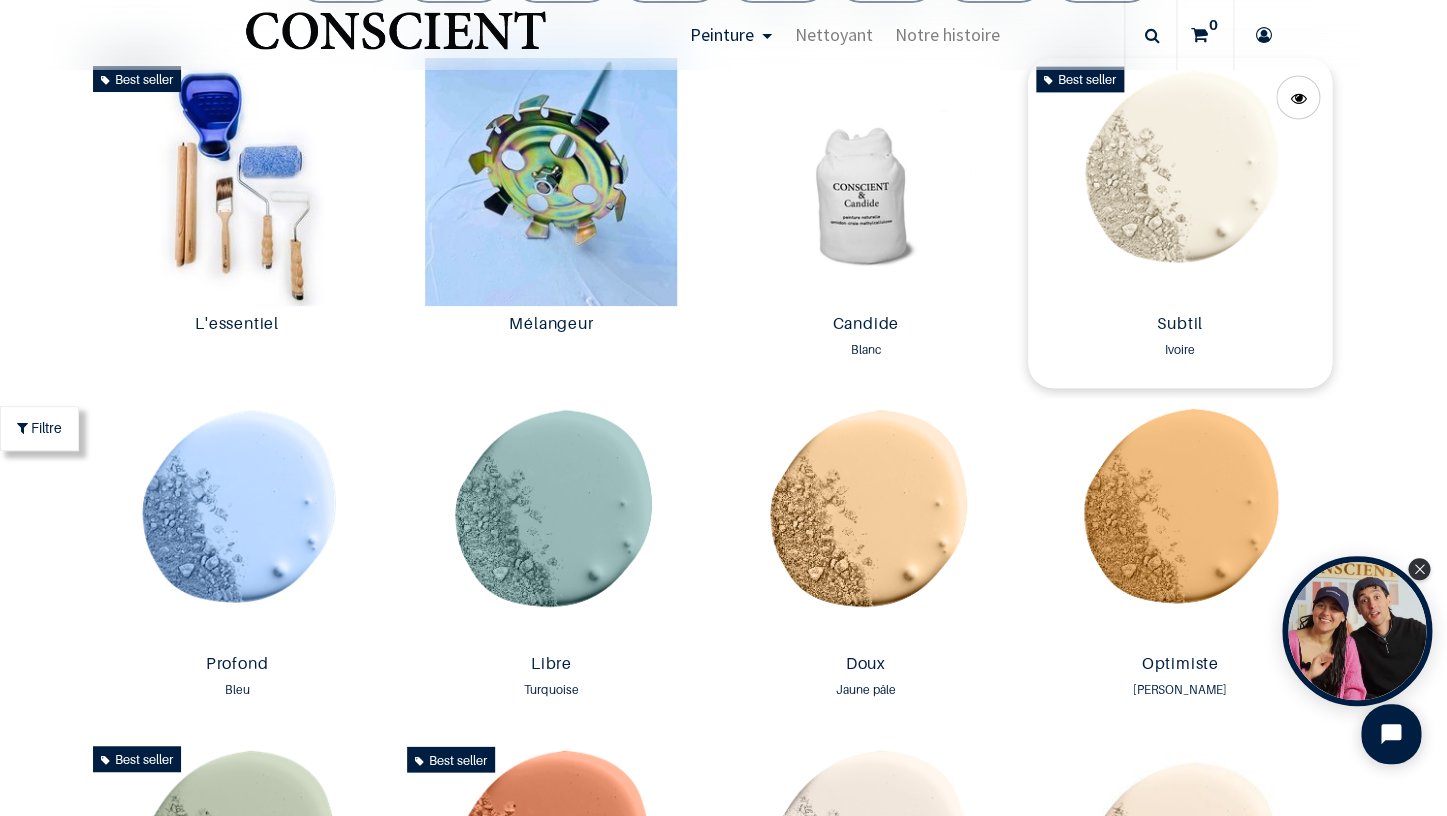 click at bounding box center (1180, 182) 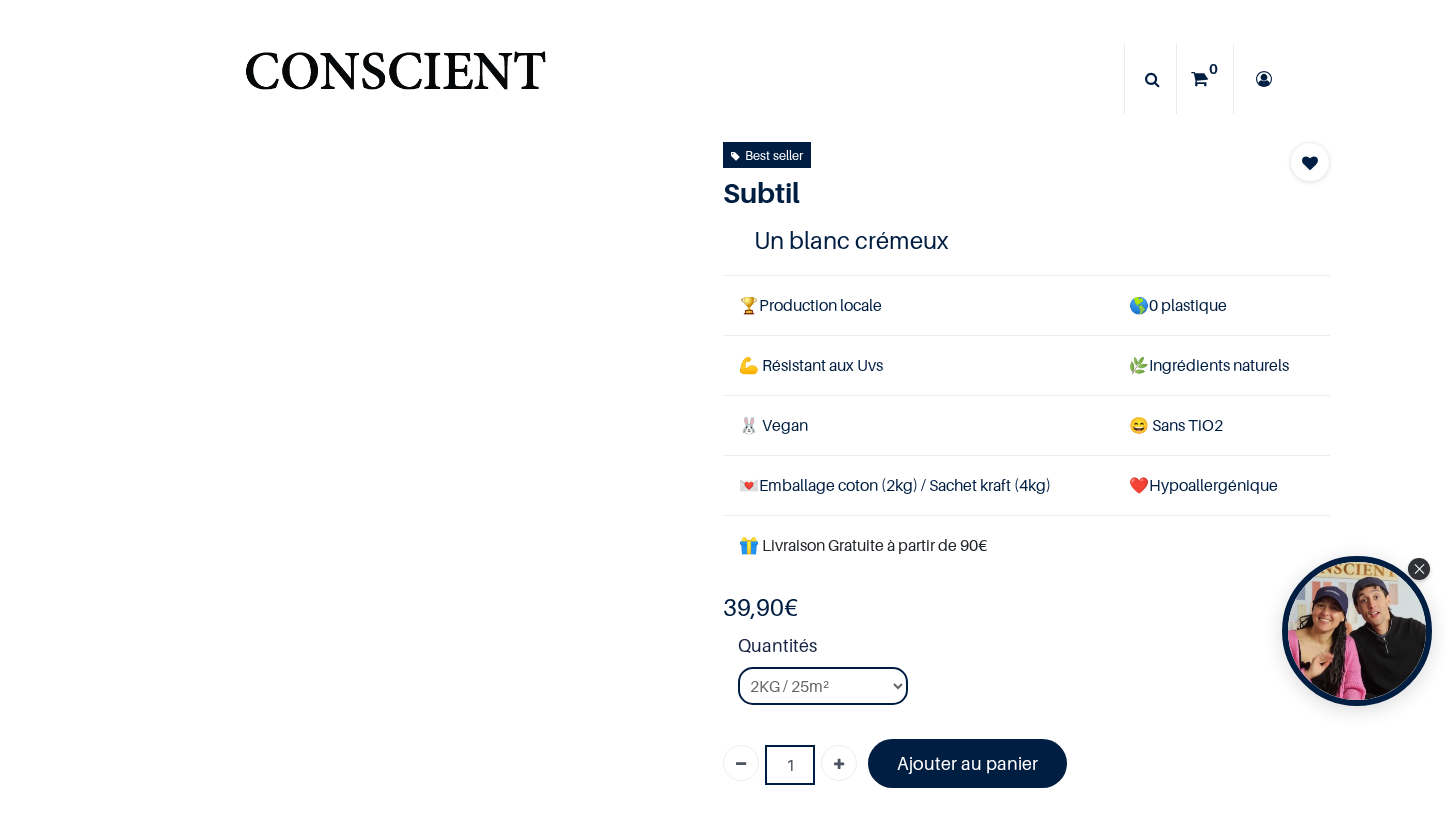 scroll, scrollTop: 0, scrollLeft: 0, axis: both 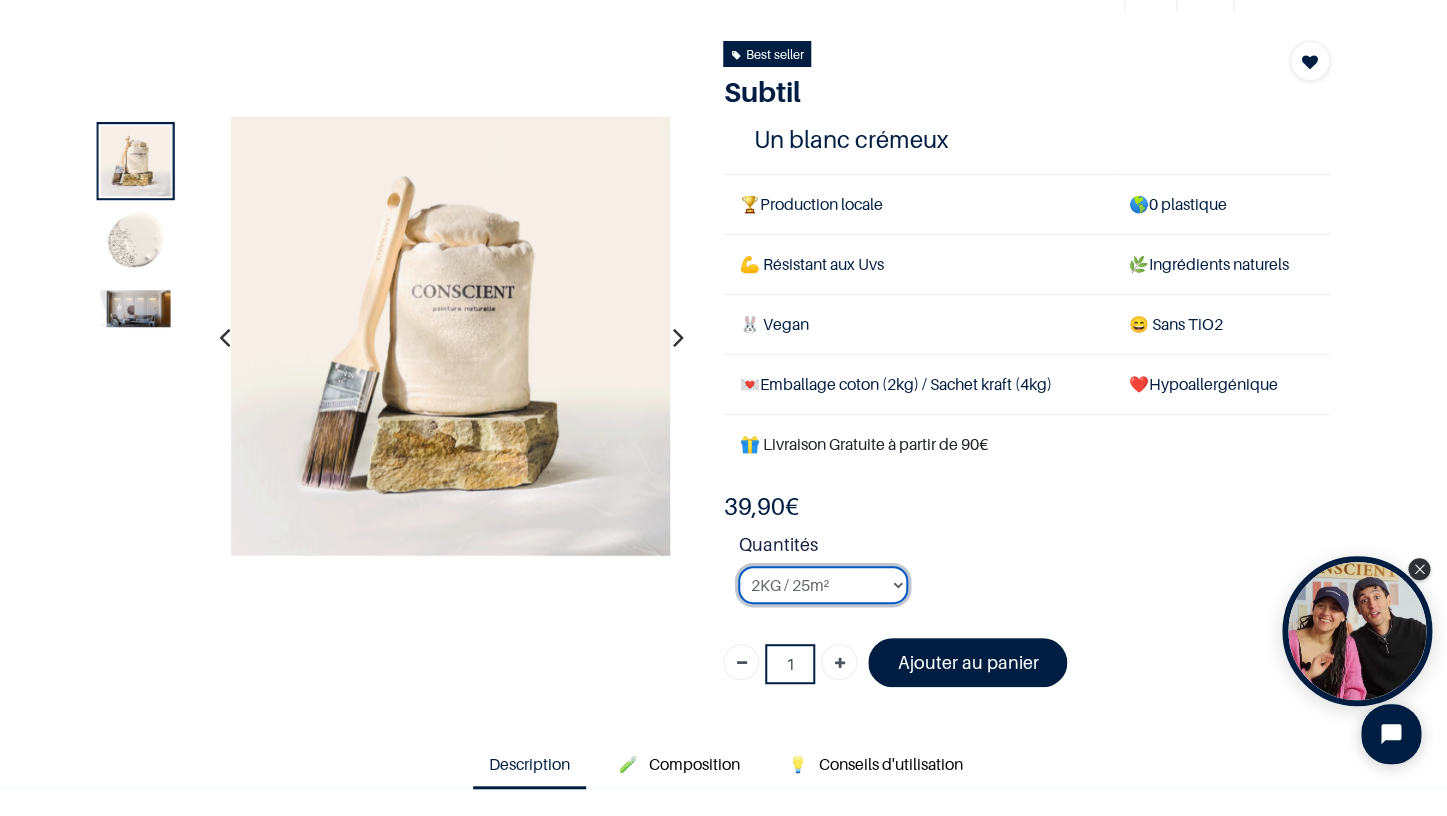 select on "127" 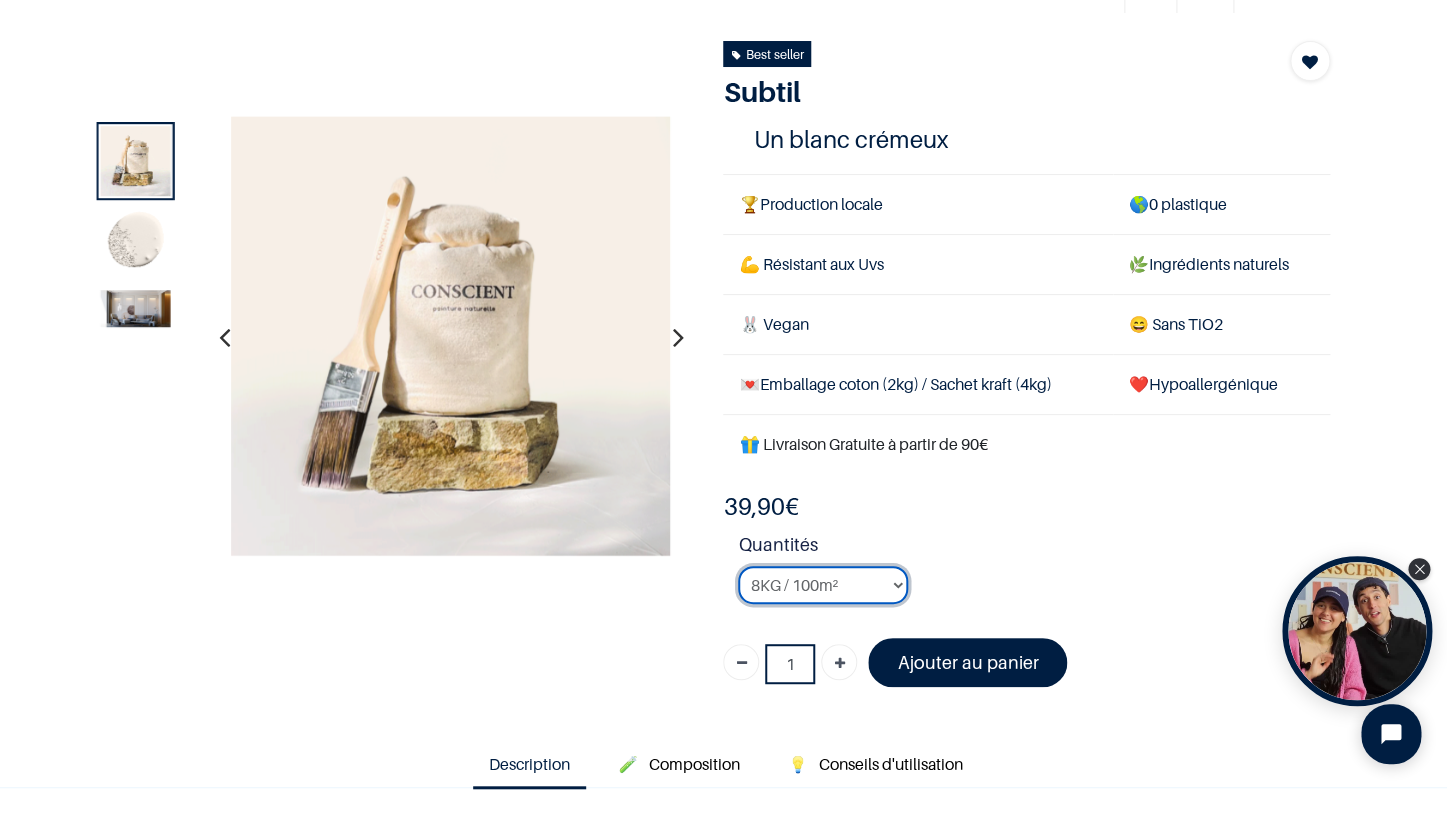 click on "8KG / 100m²" at bounding box center (0, 0) 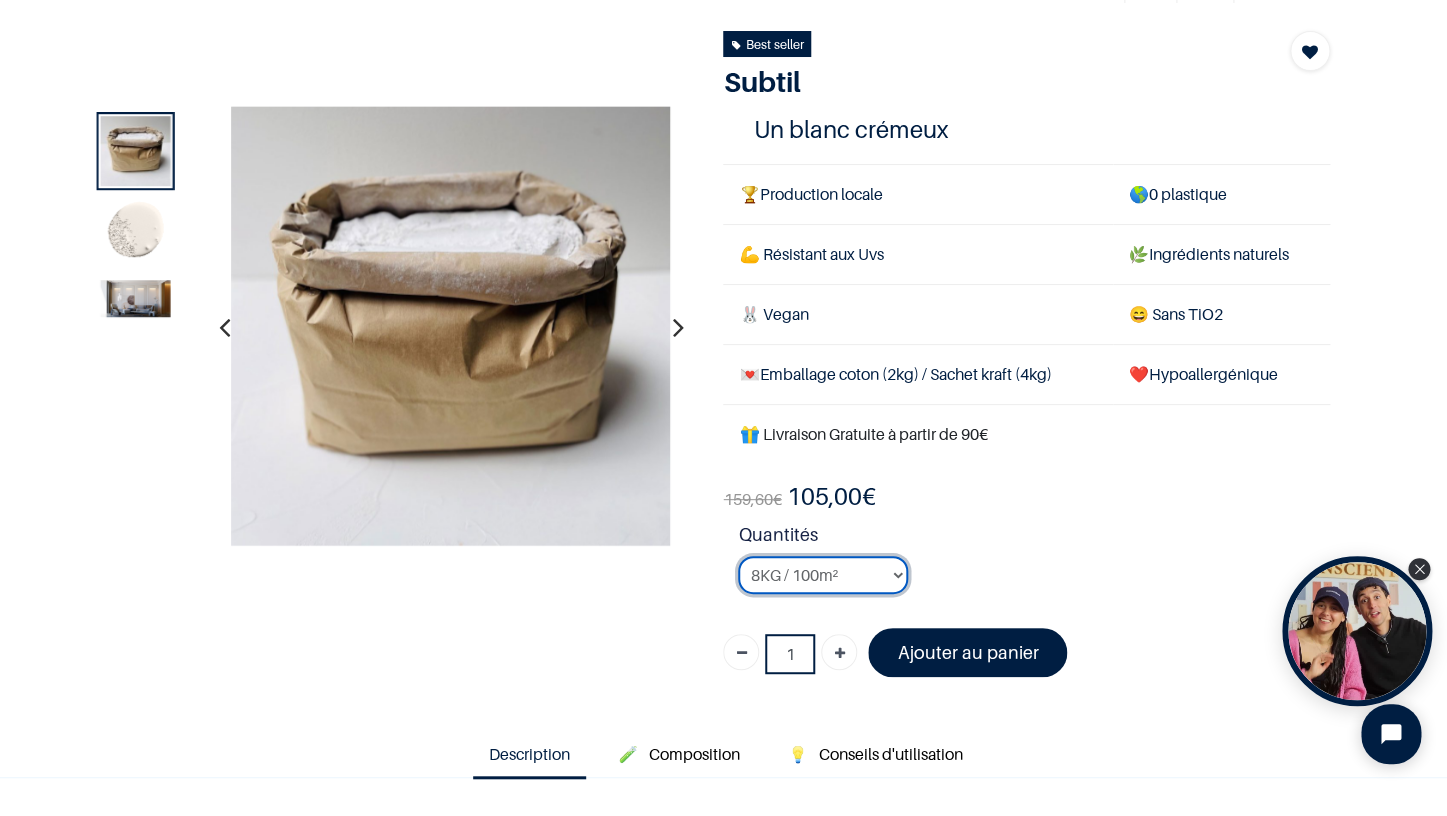 scroll, scrollTop: 114, scrollLeft: 0, axis: vertical 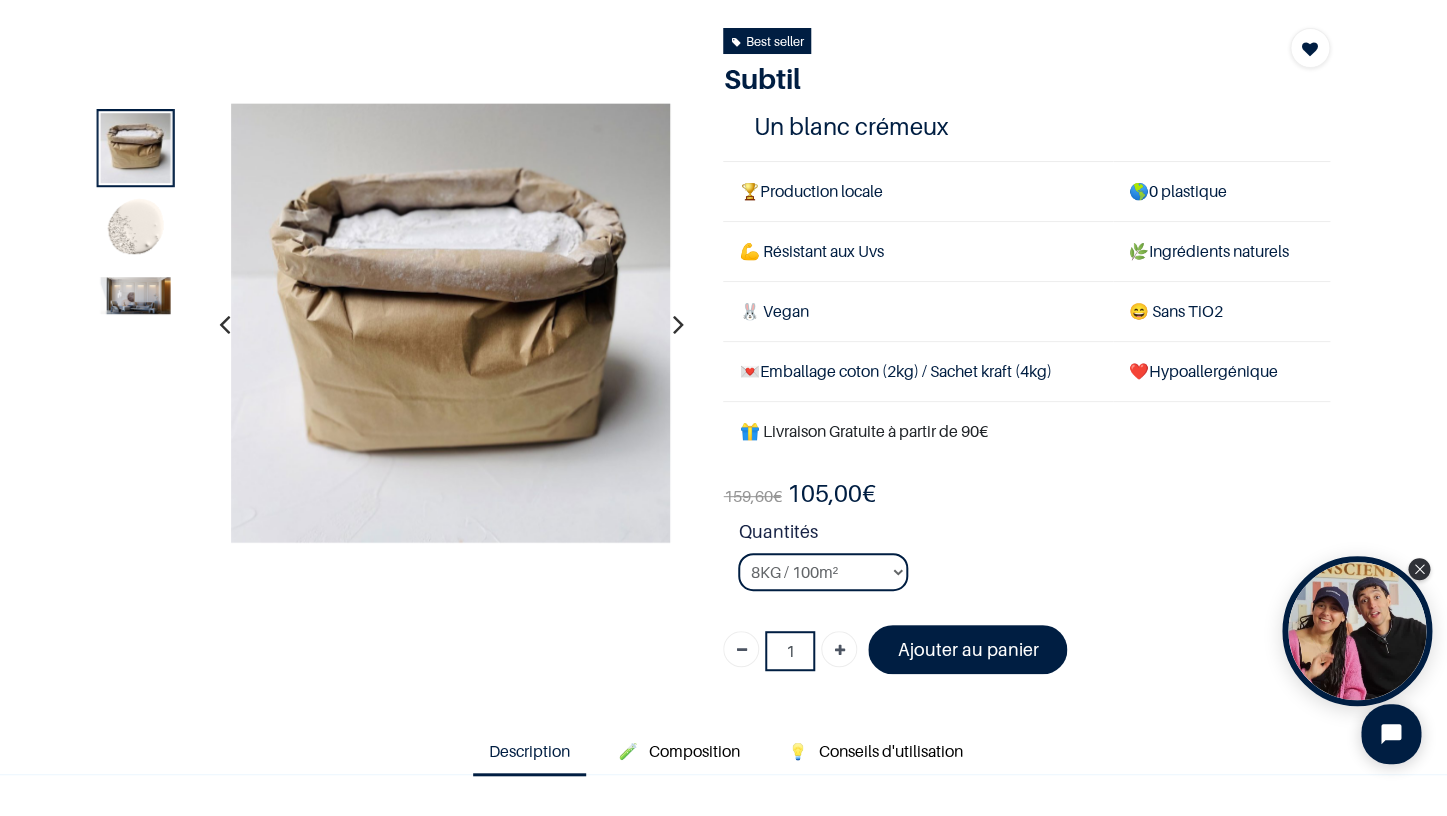 click at bounding box center (135, 295) 